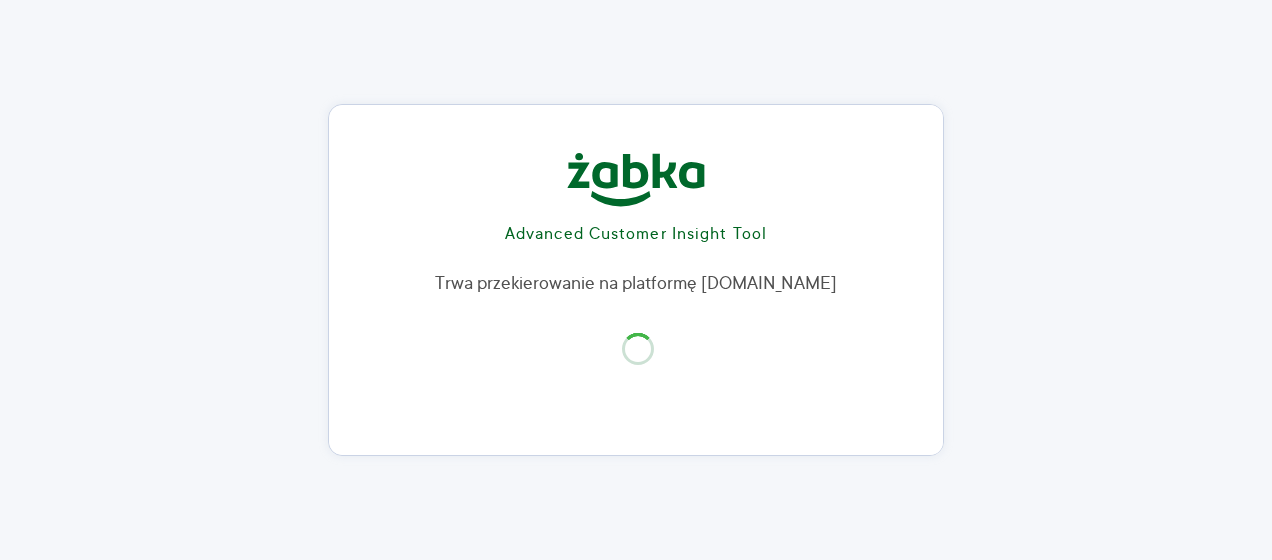 scroll, scrollTop: 0, scrollLeft: 0, axis: both 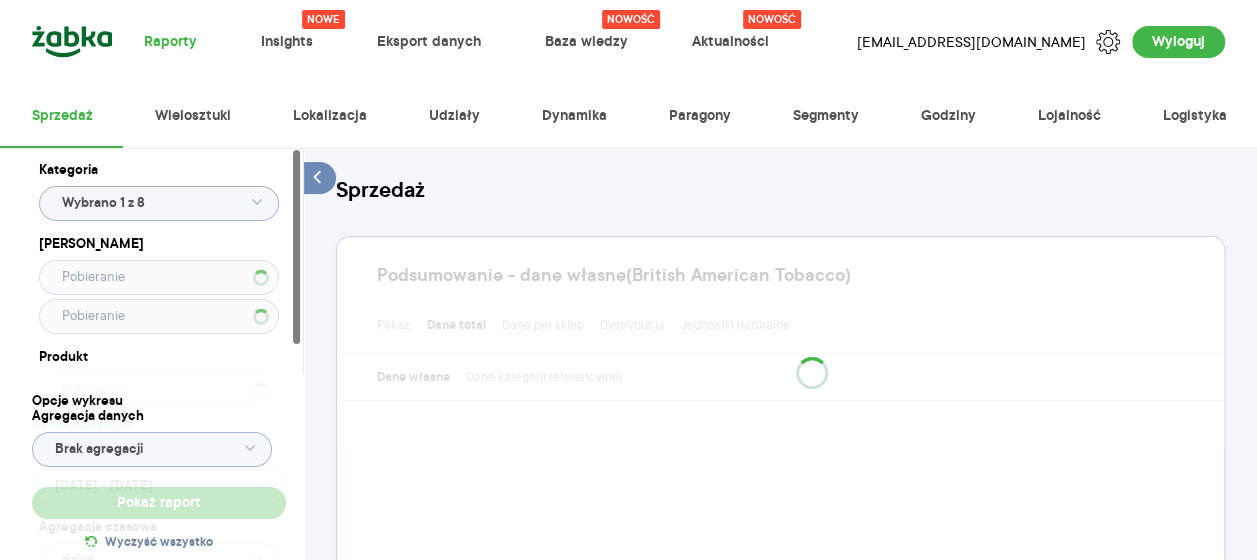 type on "Pobieranie" 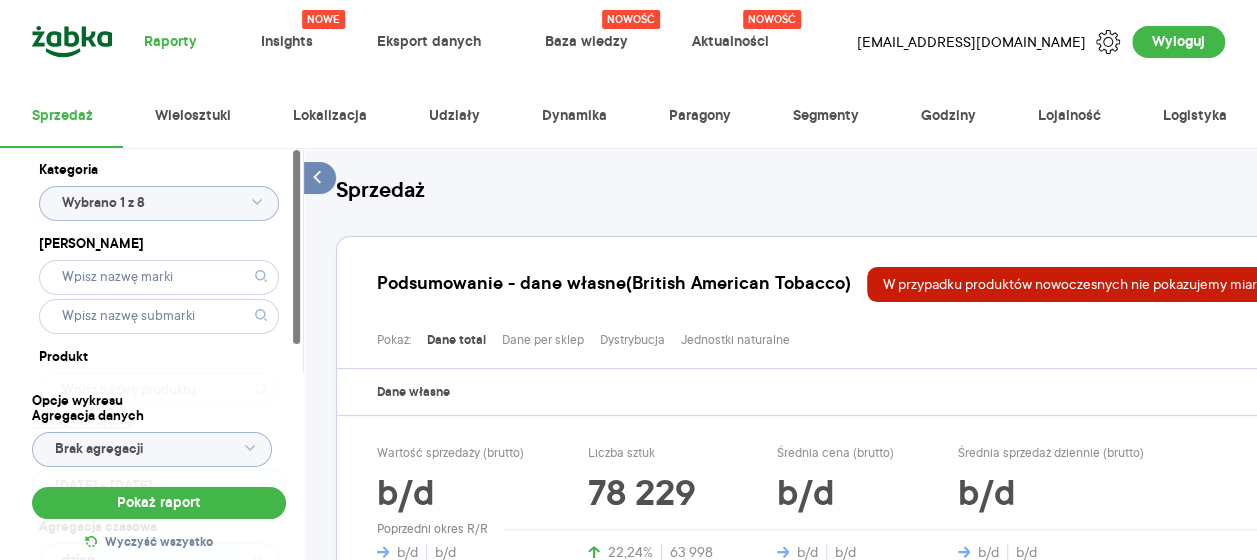 click on "Wybrano 1 z 8" 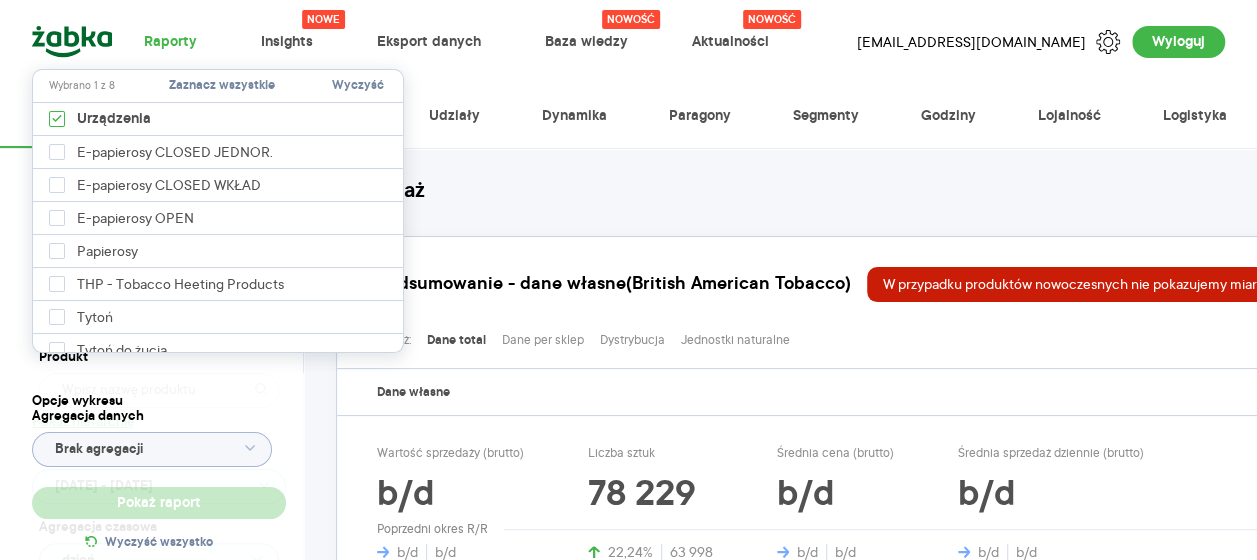 type 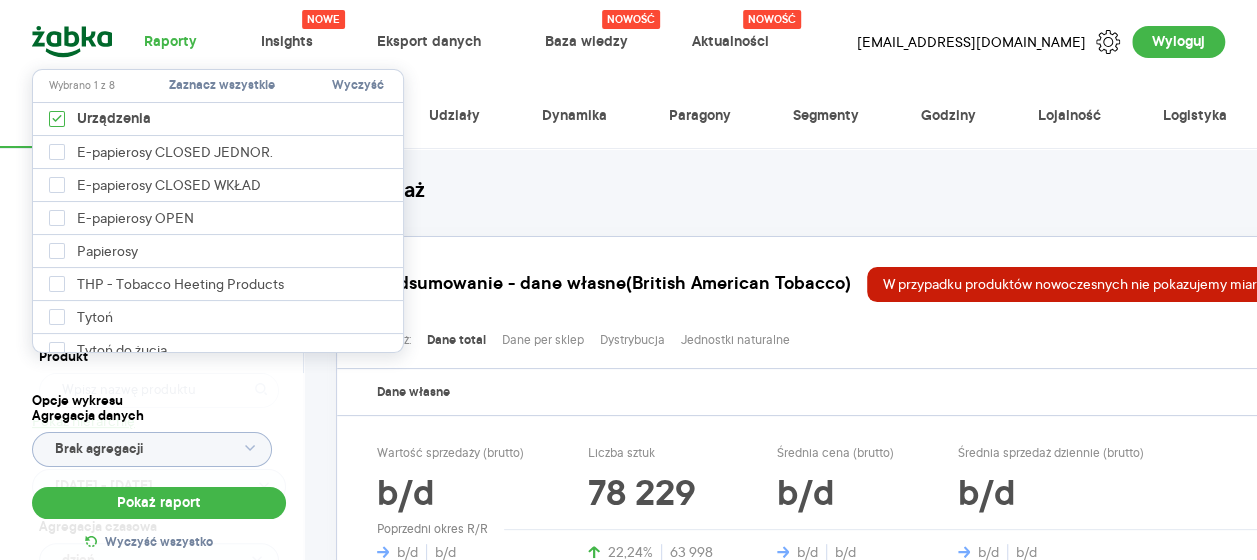click on "Kategoria Marka Produkt Pokaż hierarchię Przedział czasu [DATE] - [DATE] Agregacja czasowa dzień Kategorie referencyjne Region Rodzaje sklepów Rodzaje transakcji Wszystkie Like For Like Uwzględnij LFL Opcje wykresu Agregacja danych Brak agregacji Pokaż raport Wyczyść wszystko Sprzedaż Podsumowanie - dane własne  (British American Tobacco) W przypadku produktów nowoczesnych nie pokazujemy miar dot. cen. Pokaż: Dane total Dane per sklep Dystrybucja Jednostki naturalne Dane własne Wartość sprzedaży (brutto) b/d b/d b/d Liczba sztuk 78 229 22,24% 63 998 Średnia cena (brutto) b/d b/d b/d Średnia sprzedaż dziennie (brutto) b/d b/d b/d Poprzedni okres R/R Pokaż Sprzedaż w jn i Promocje W przypadku produktów nowoczesnych nie pokazujemy miar dot. cen. Włącz tryb pełnoekranowy R T R K M TP T Dzień Etykiety [DATE] - [DATE] 0 269 539 808 1 077 1 346 1 616 1 885 Sprzedaż w jn sty lut mar kwi maj [DATE] Dzień Legenda: Dane Brak danych British American Tobacco Urządzenia Rok" at bounding box center (780, 946) 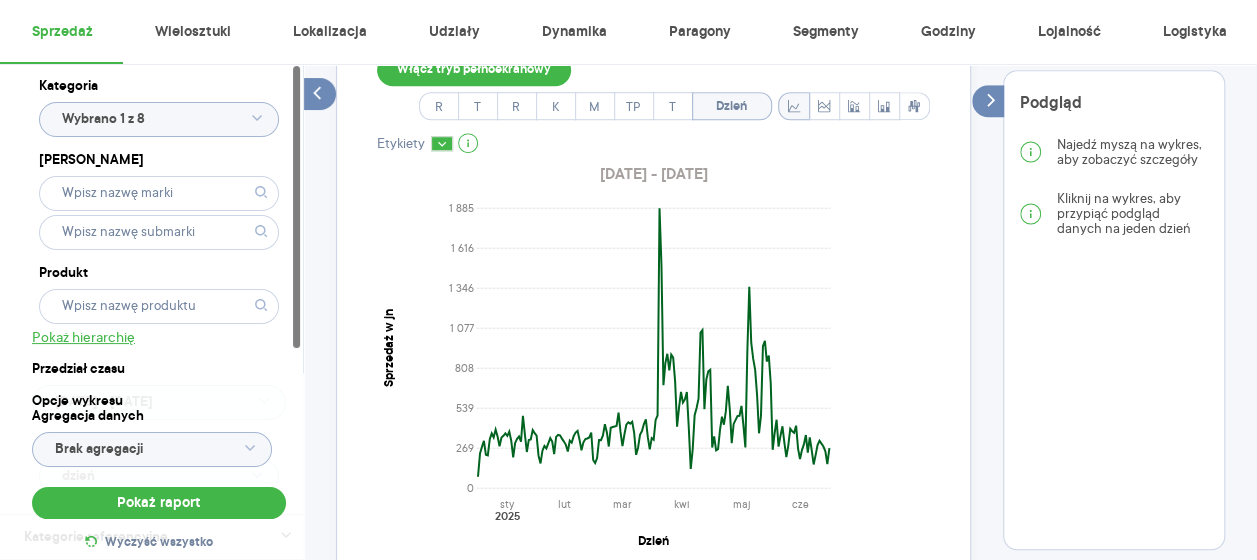 scroll, scrollTop: 680, scrollLeft: 0, axis: vertical 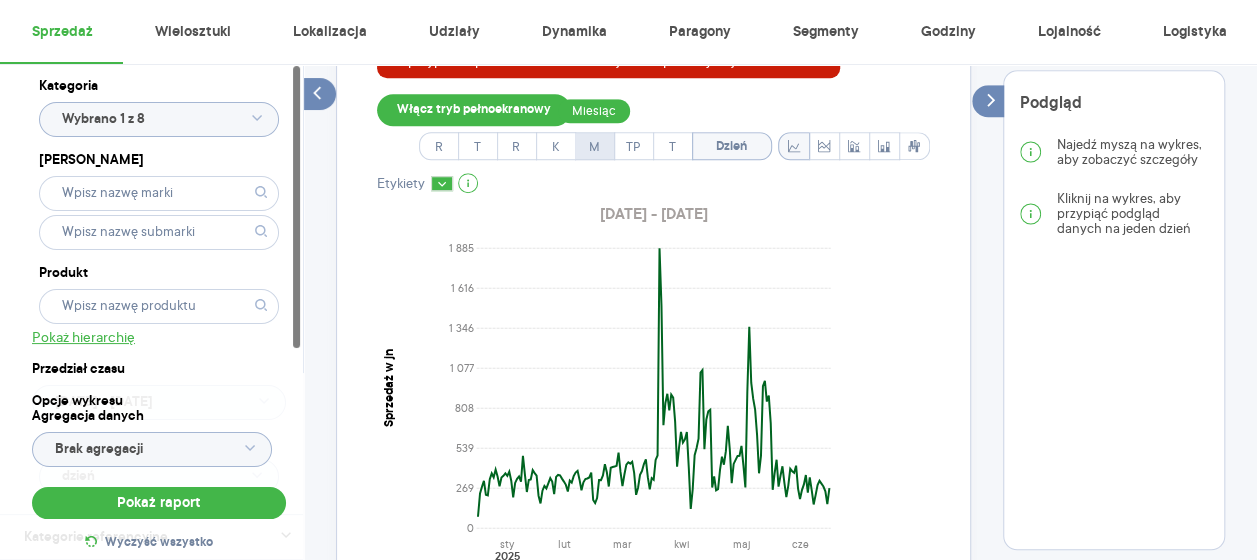 click on "M" at bounding box center (594, 146) 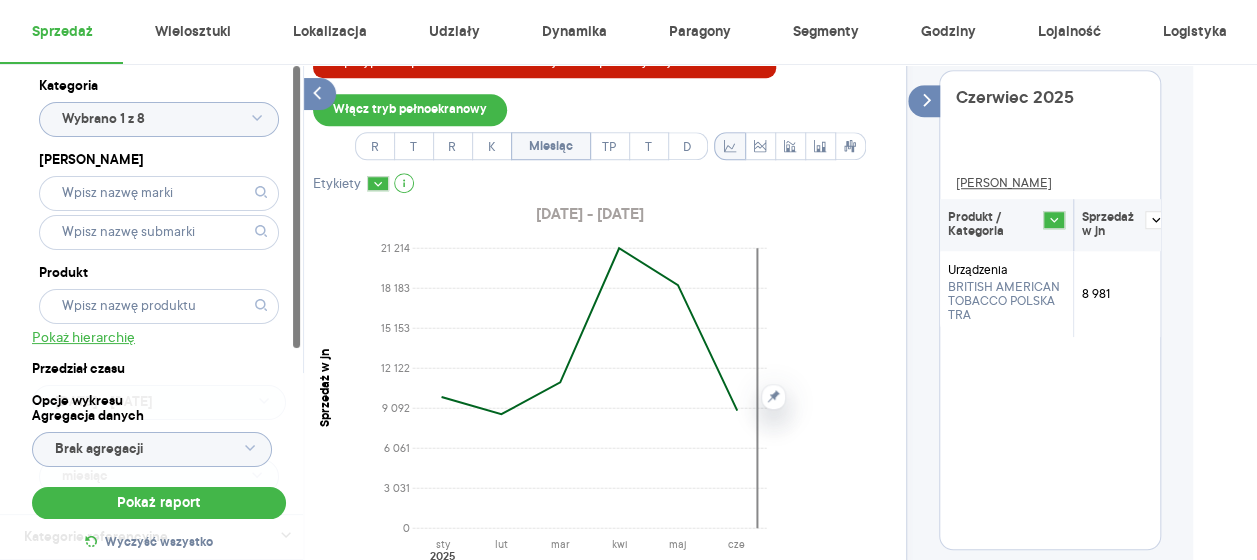 scroll, scrollTop: 680, scrollLeft: 114, axis: both 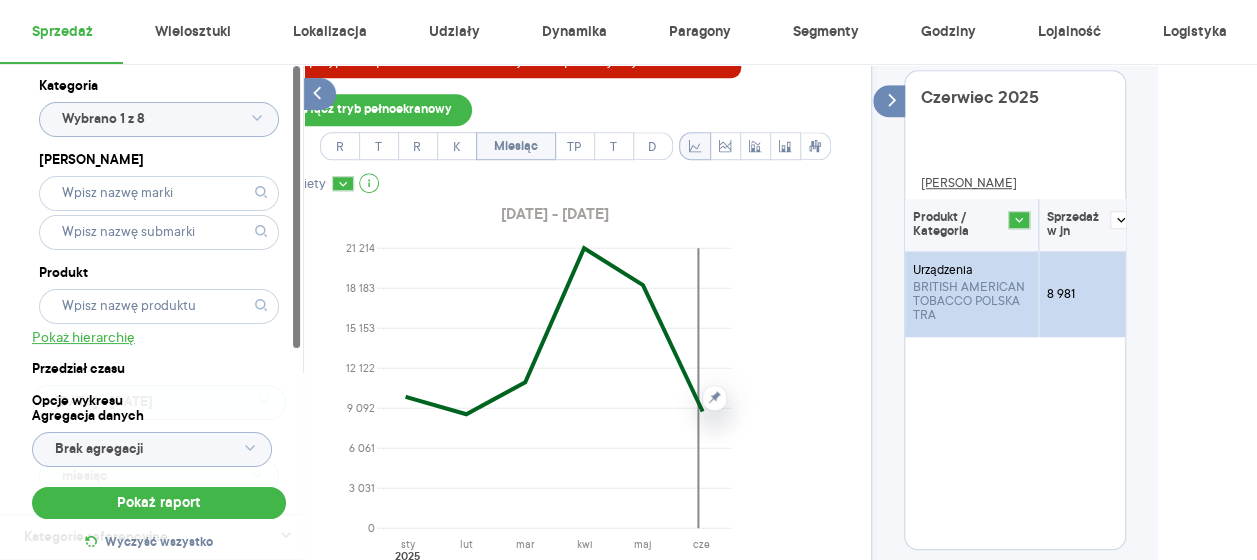 type 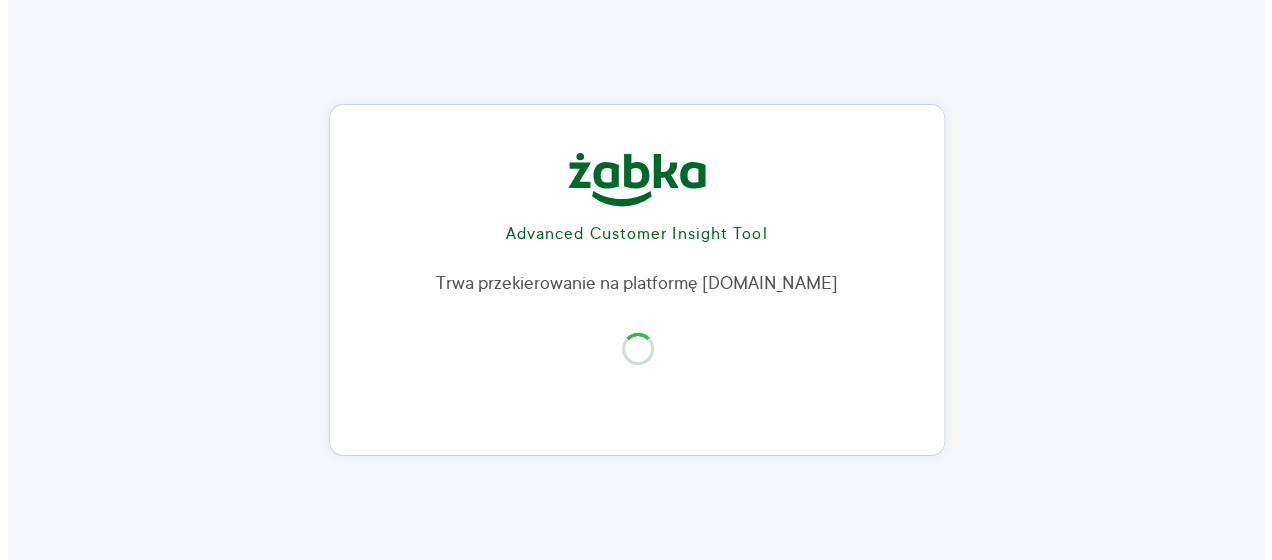 scroll, scrollTop: 0, scrollLeft: 0, axis: both 